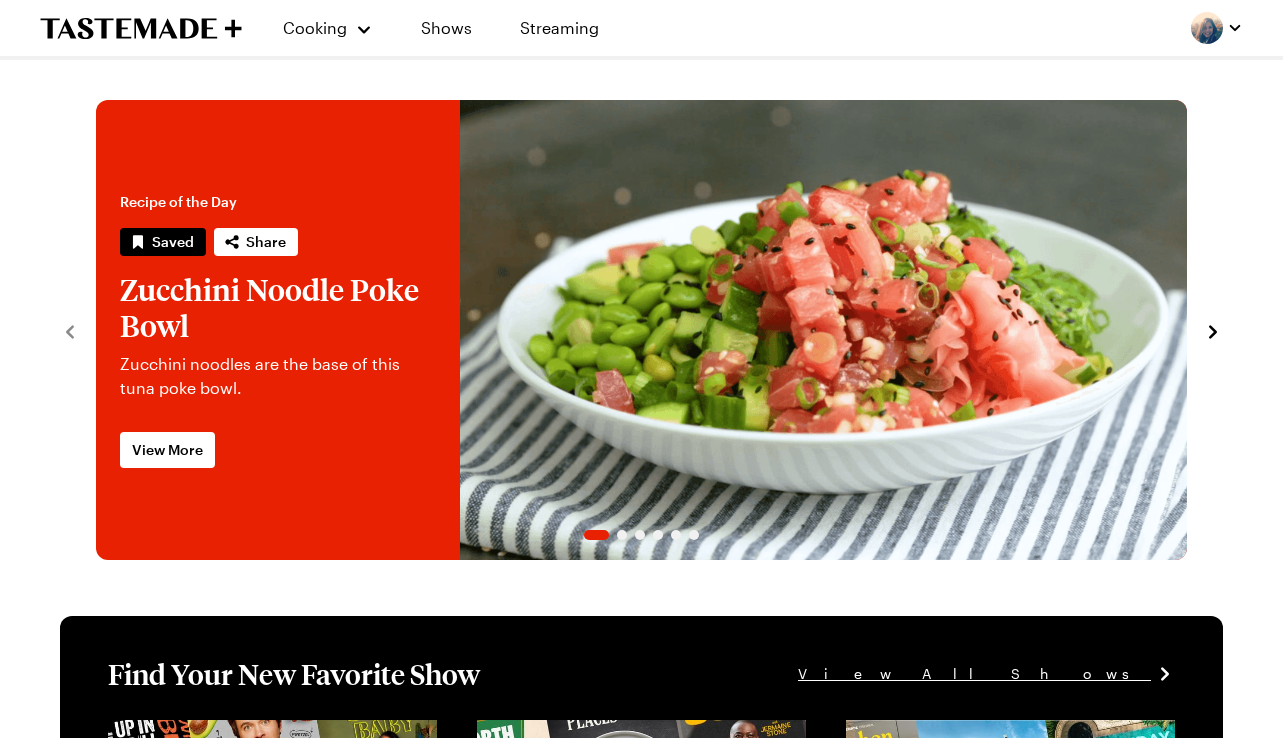 scroll, scrollTop: 0, scrollLeft: 0, axis: both 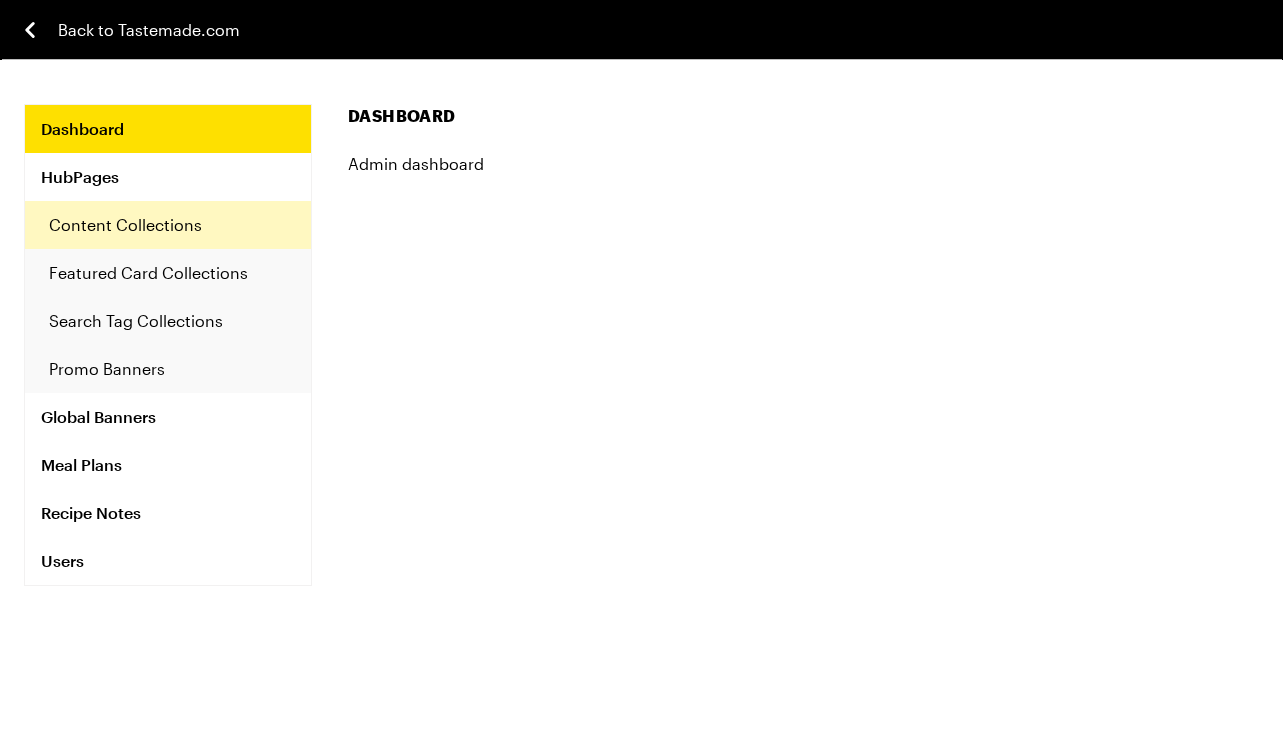 click on "Content Collections" at bounding box center (168, 225) 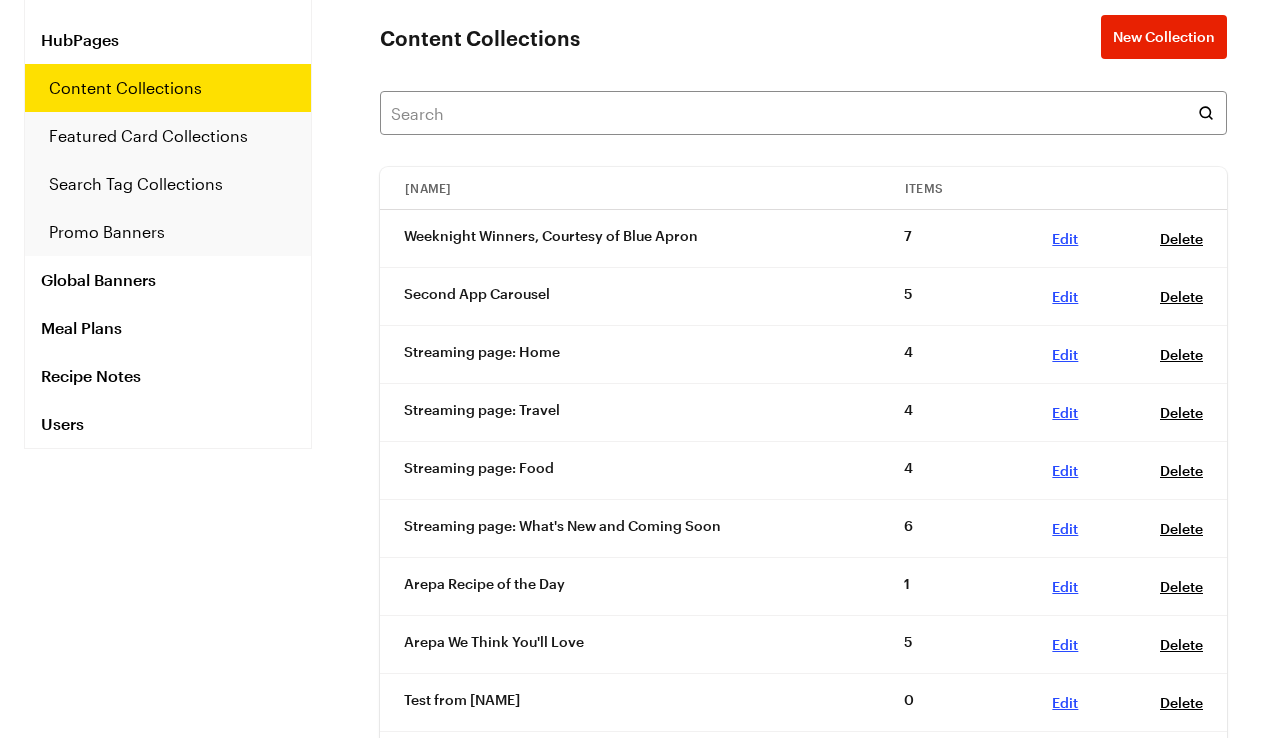 scroll, scrollTop: 155, scrollLeft: 0, axis: vertical 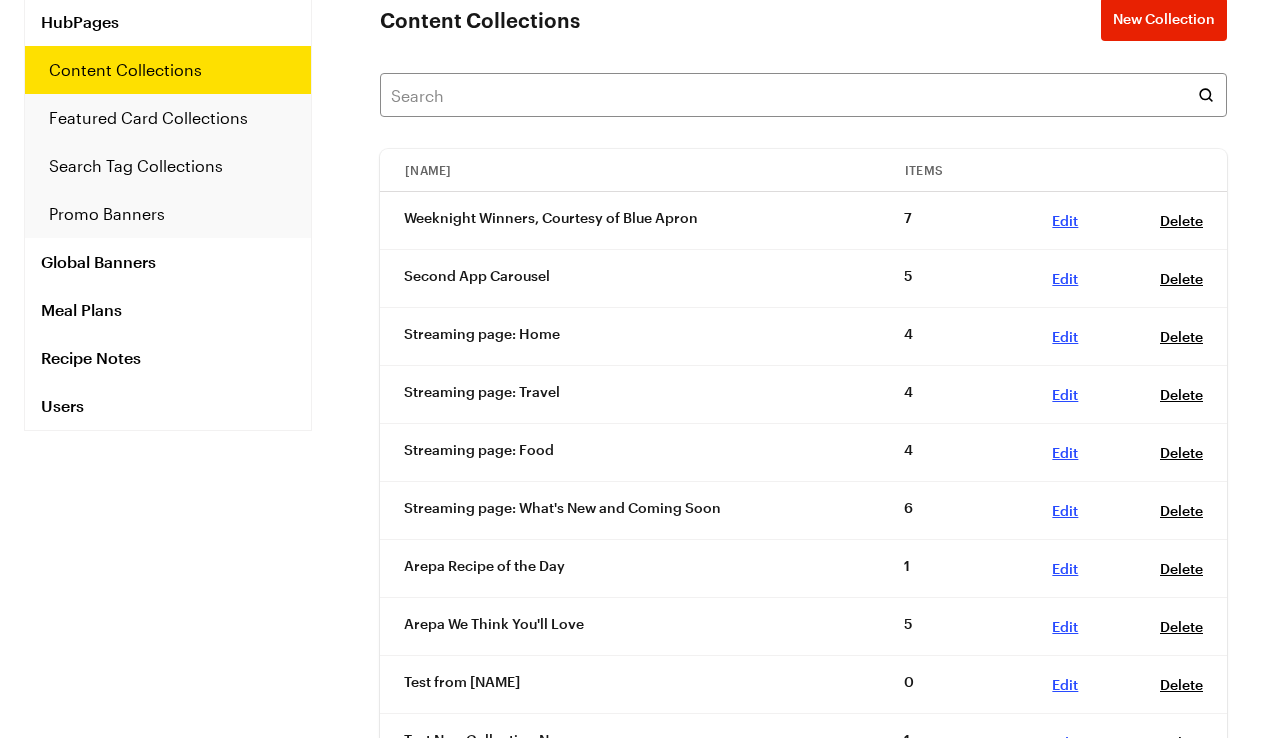 click on "Edit ,  7c36e32a-5256-497a-a884-30e41b2ac5d8" at bounding box center [1065, 568] 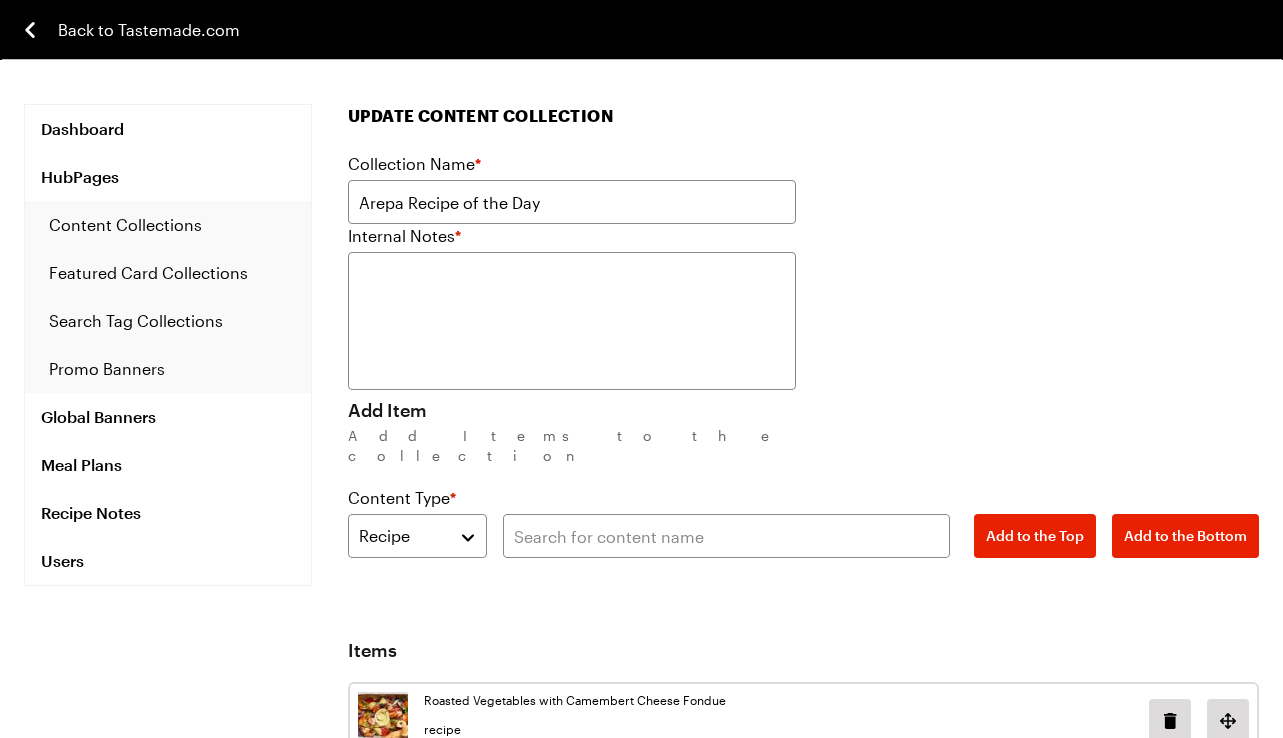 scroll, scrollTop: 0, scrollLeft: 0, axis: both 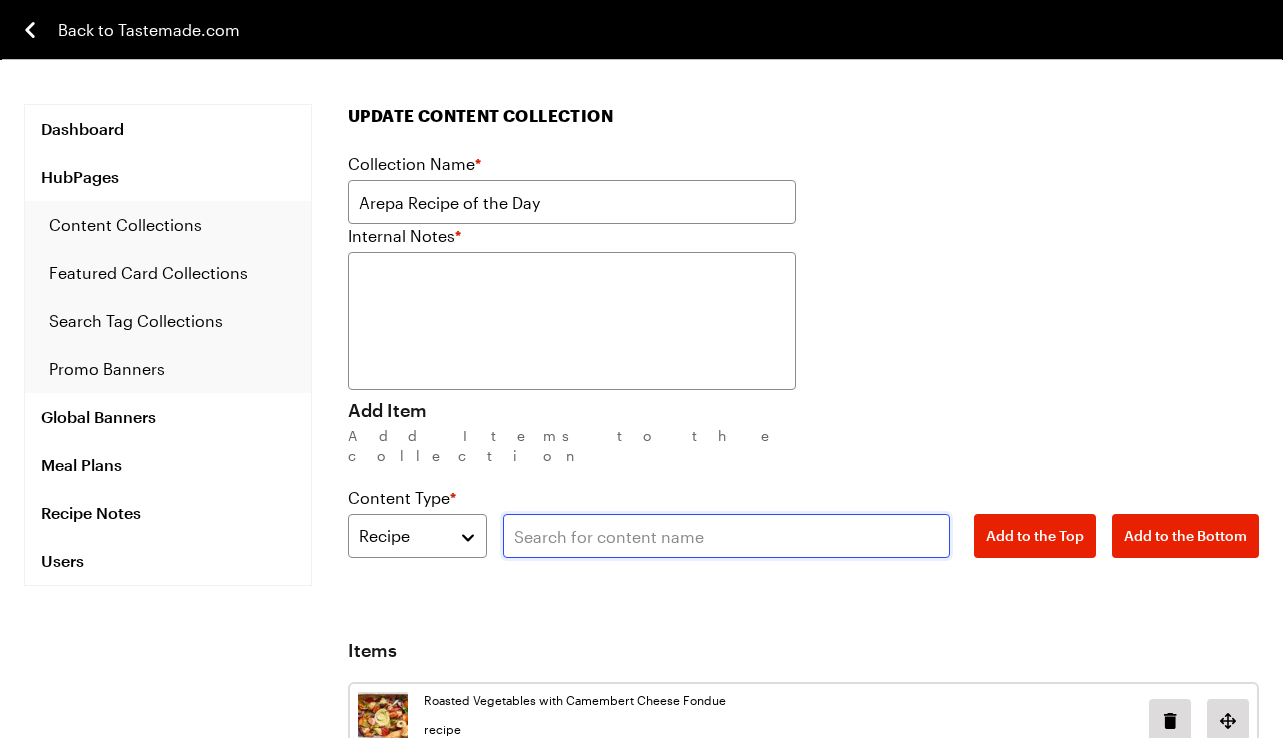 click at bounding box center (727, 536) 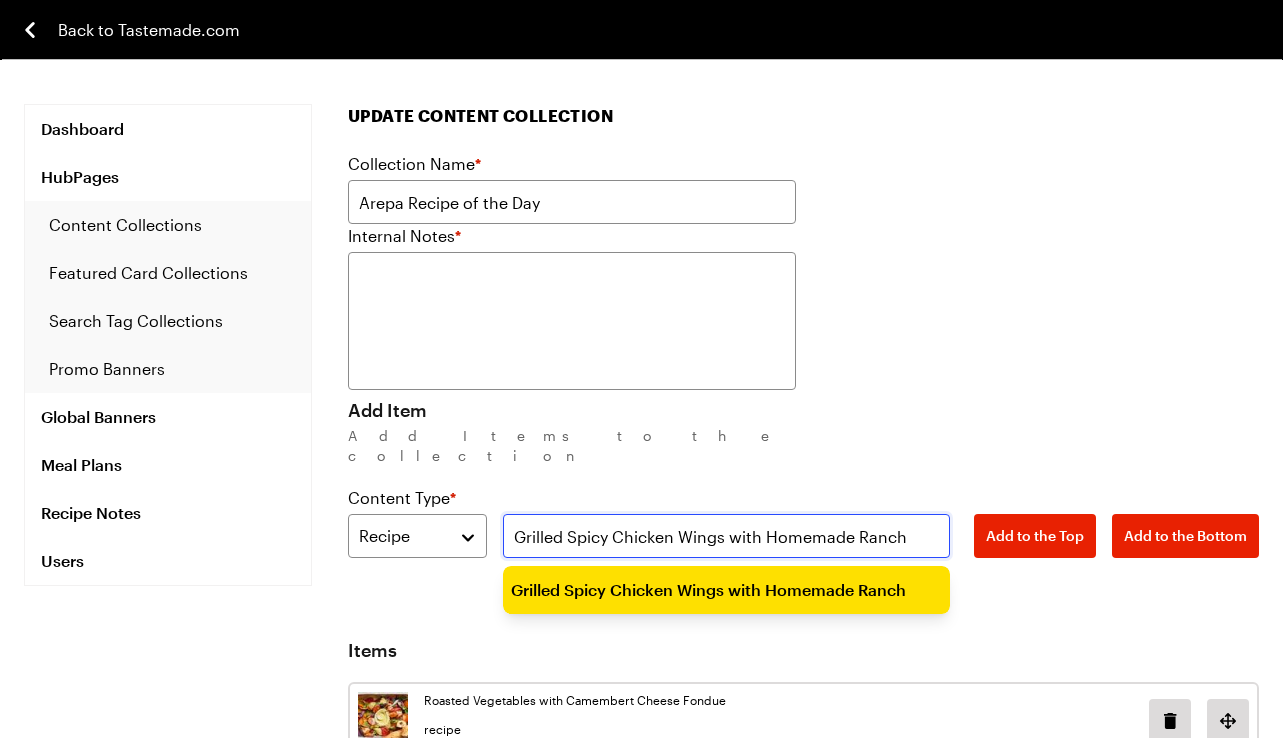 type on "Grilled Spicy Chicken Wings with Homemade Ranch" 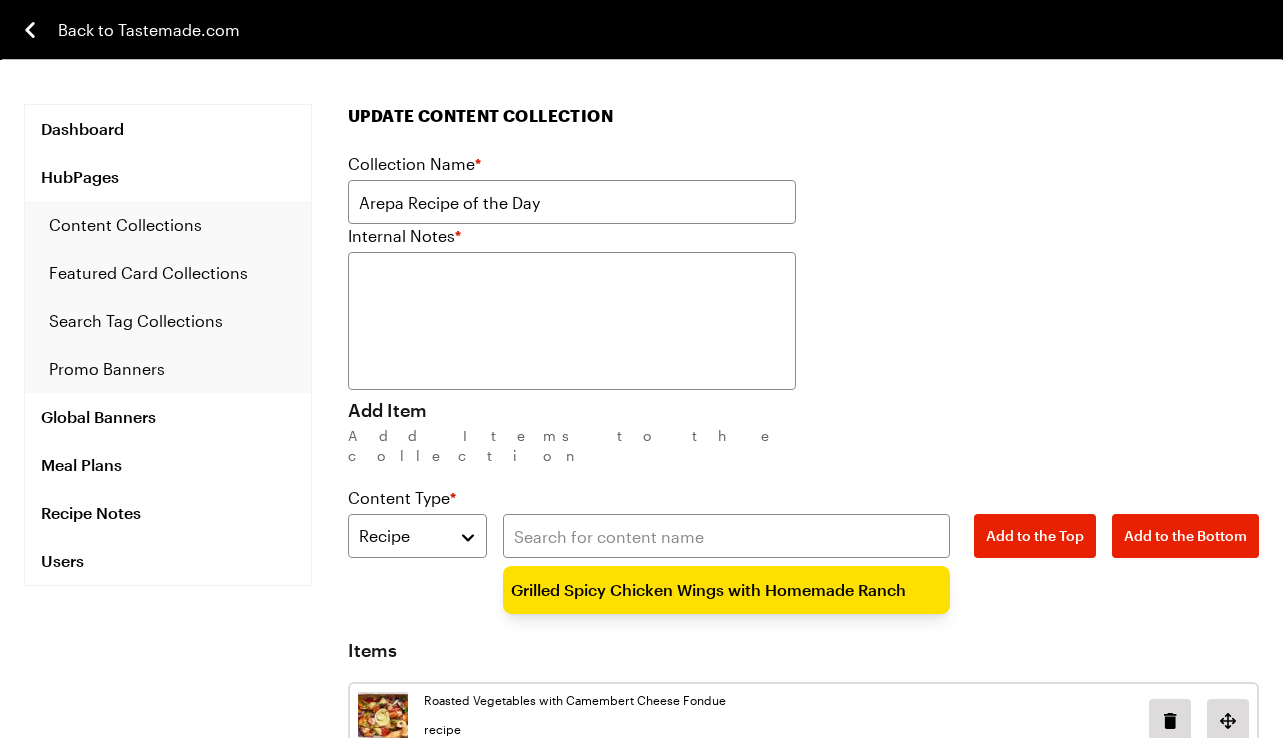 click on "Content Type  * Recipe Grilled Spicy Chicken Wings with Homemade Ranch Add to the Top Add to the Bottom" at bounding box center [803, 522] 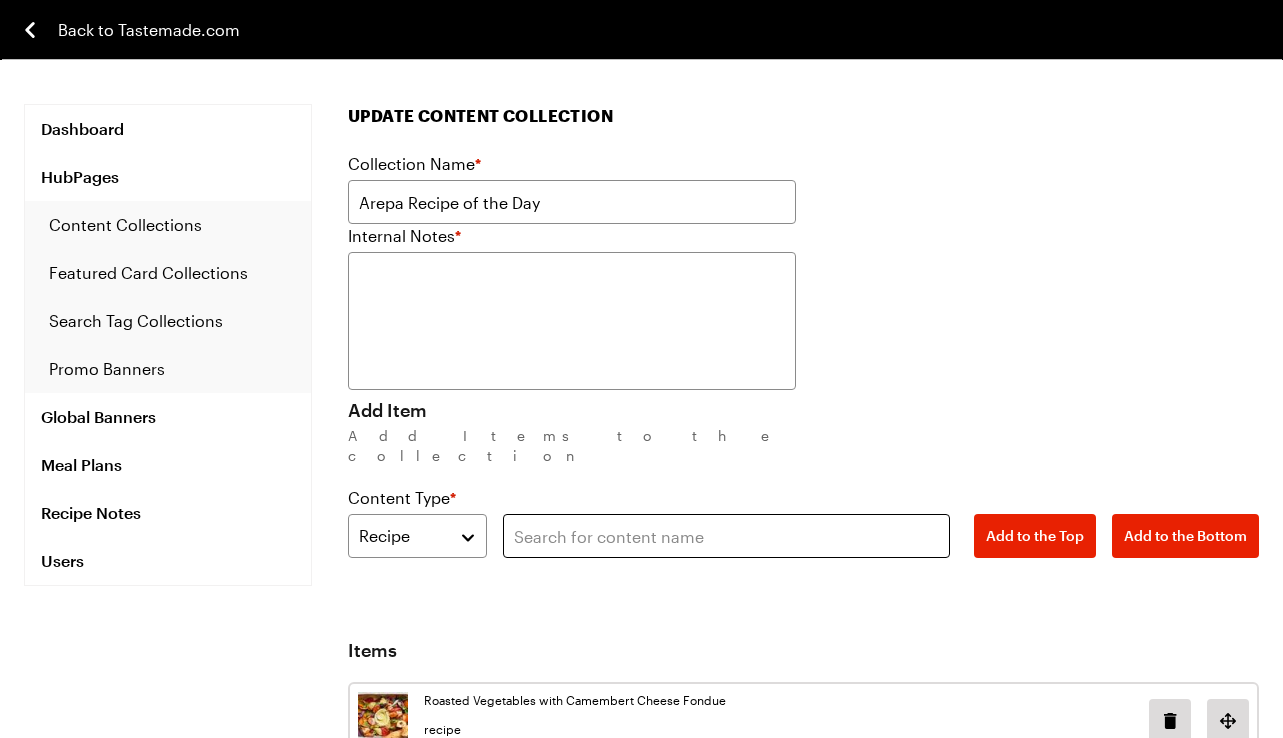 scroll, scrollTop: 146, scrollLeft: 0, axis: vertical 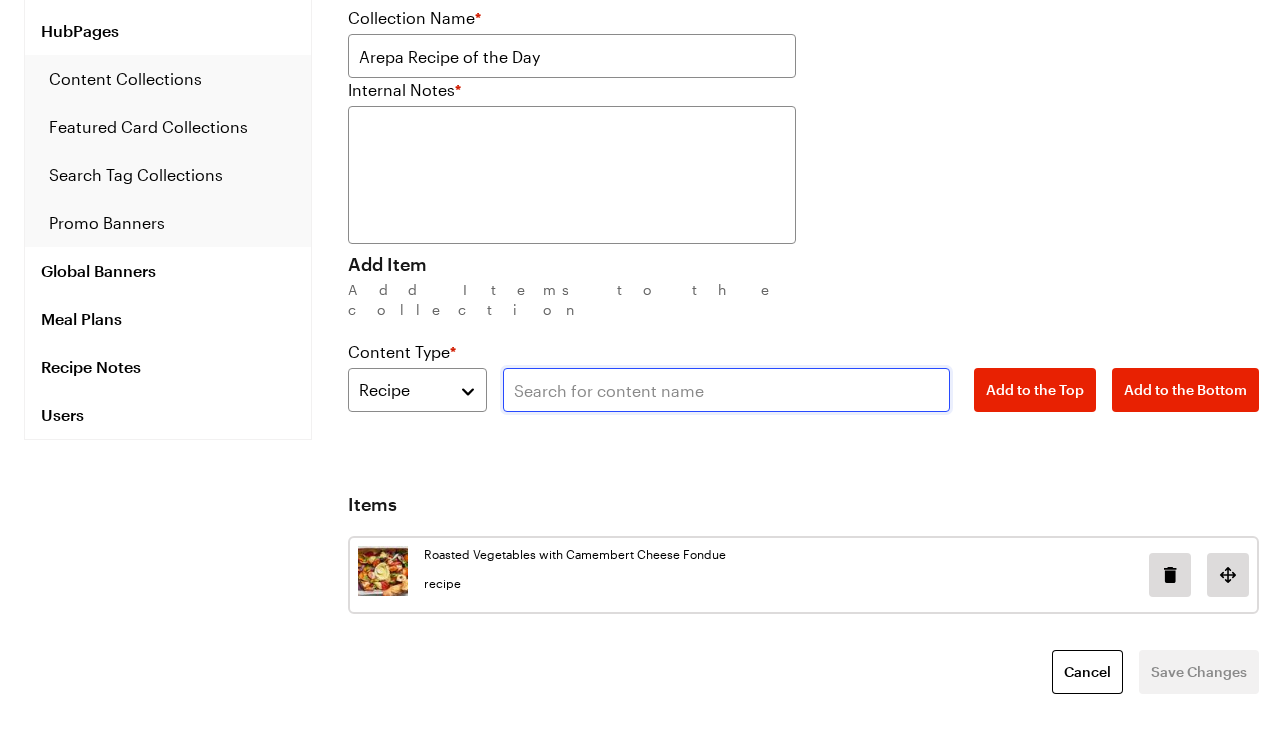 click at bounding box center [727, 390] 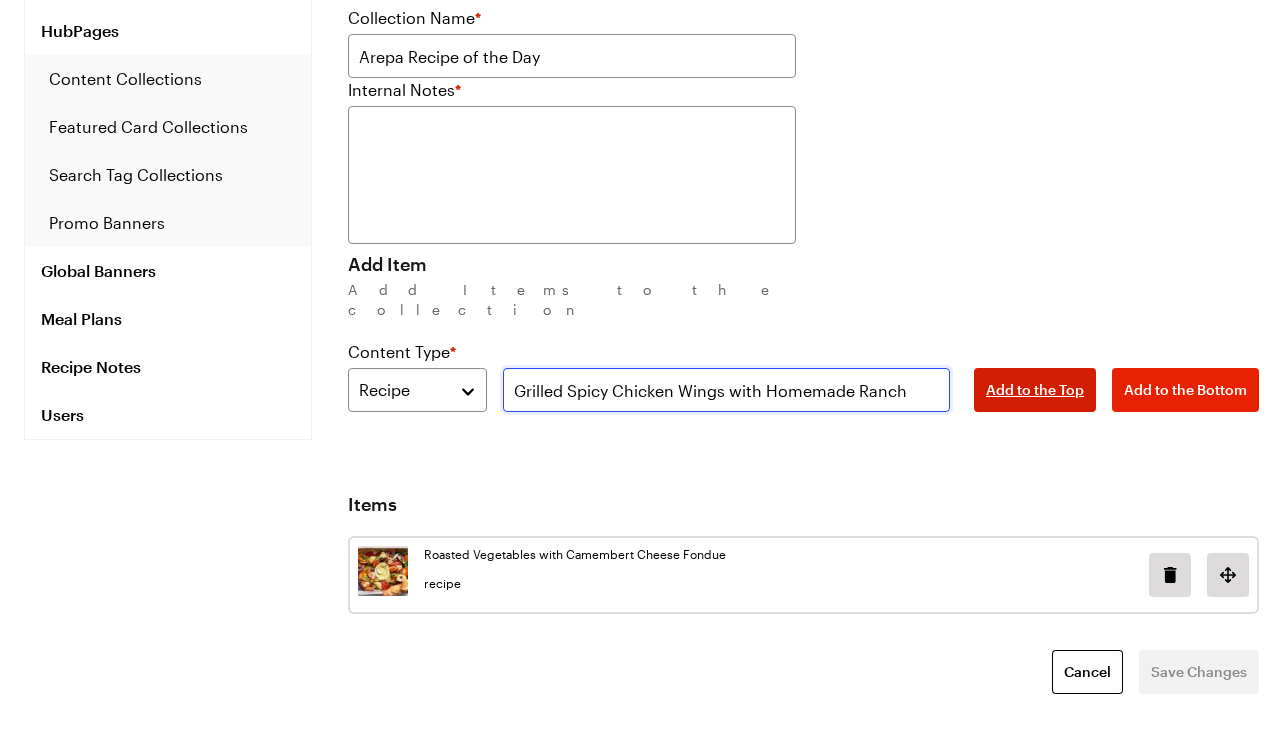 type on "Grilled Spicy Chicken Wings with Homemade Ranch" 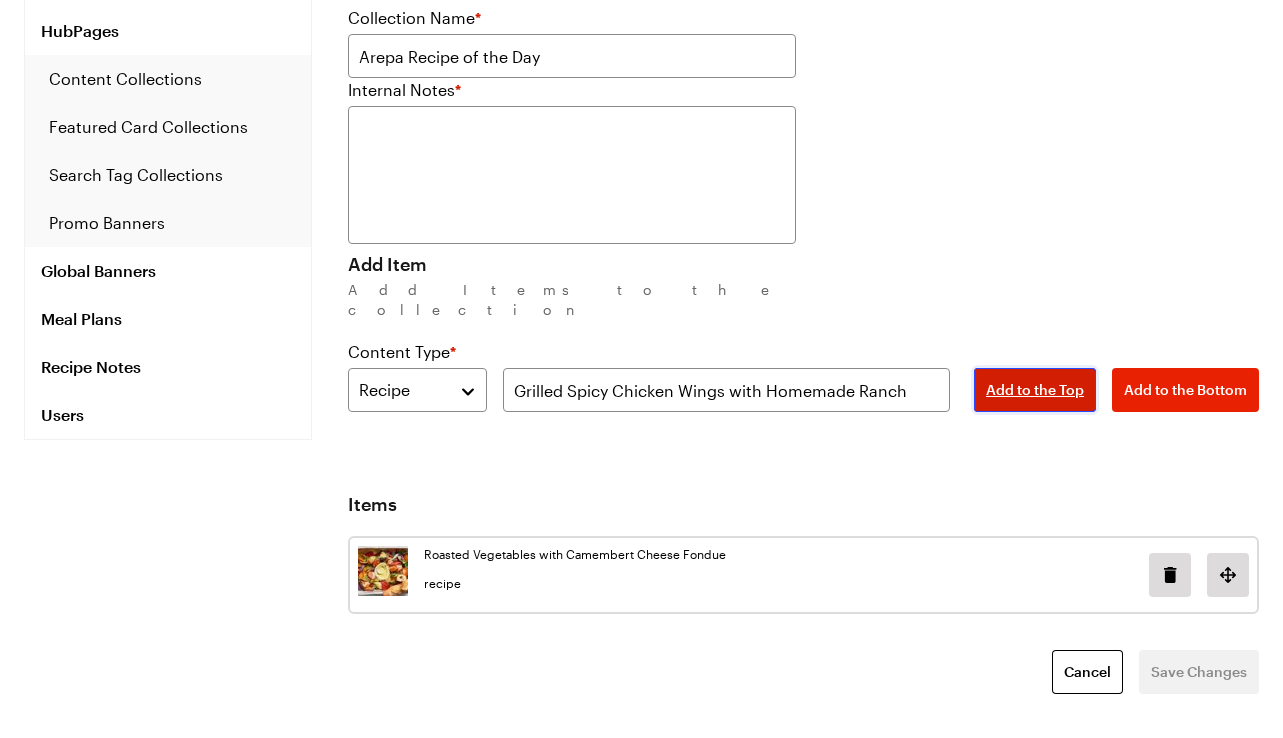 click on "Add to the Top" at bounding box center (1035, 390) 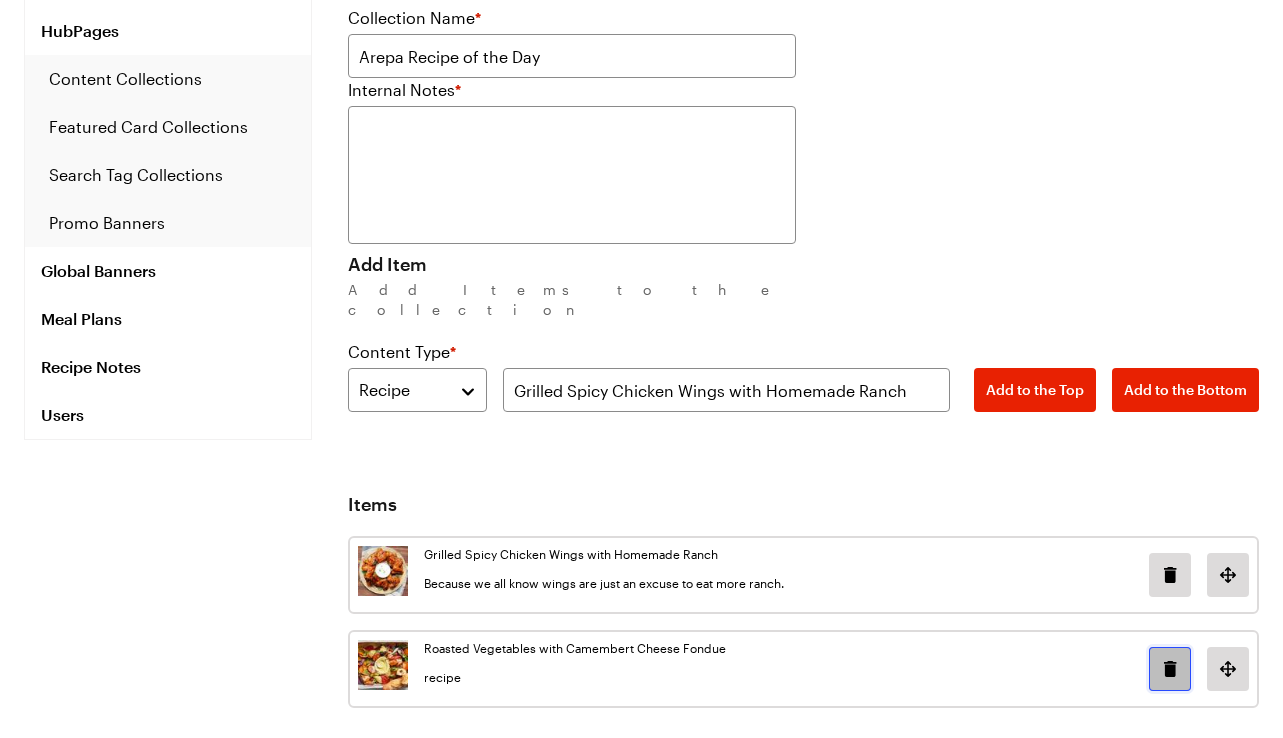 click 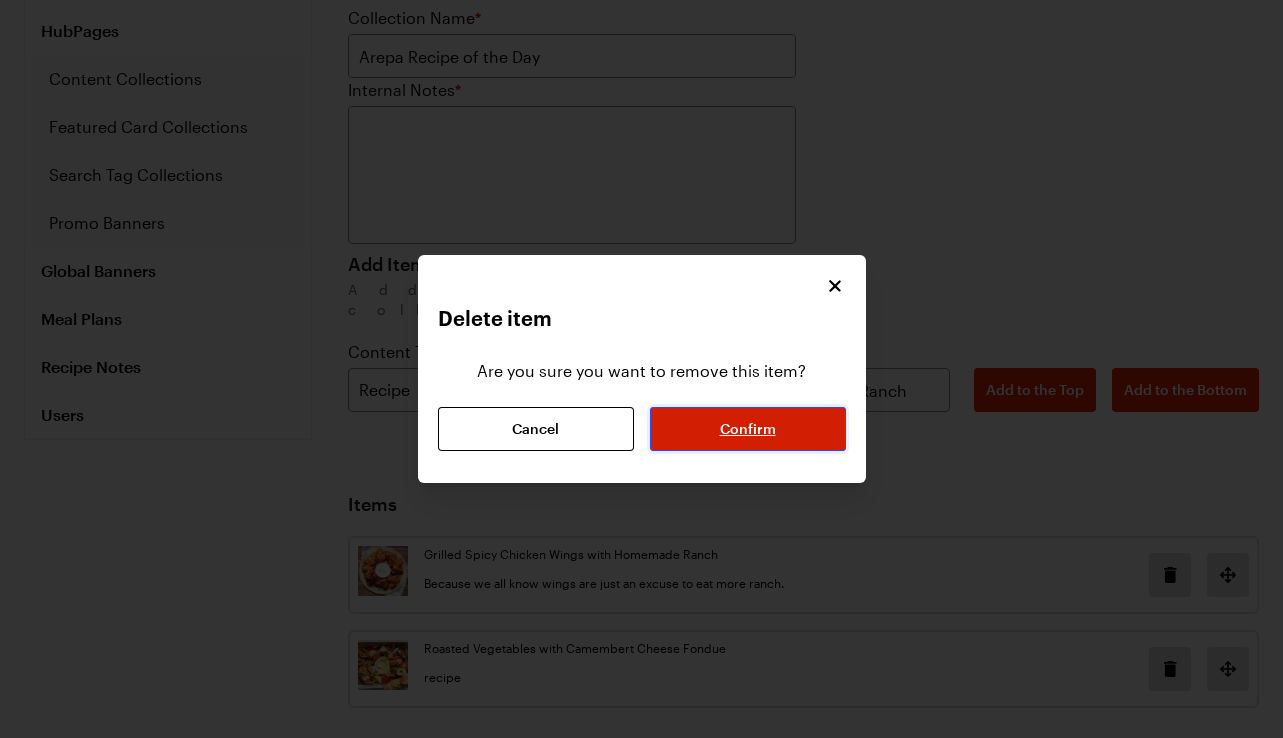 click on "Confirm" at bounding box center (748, 429) 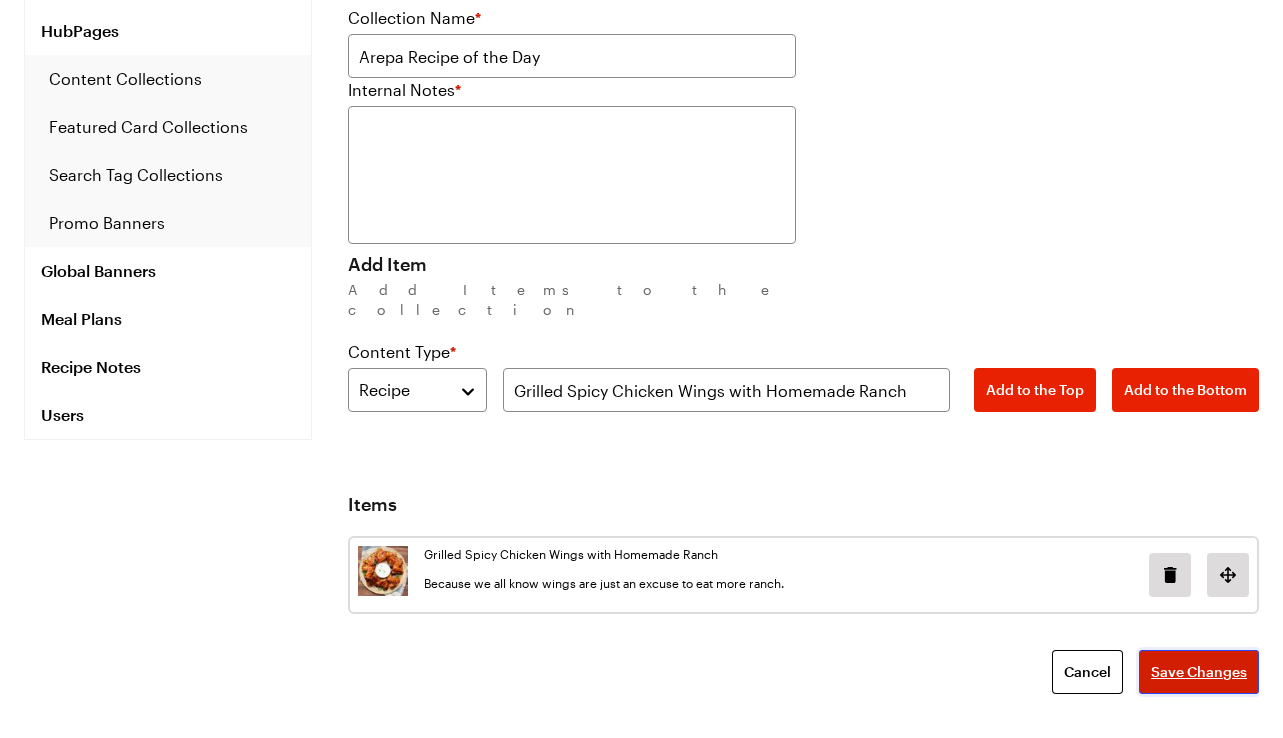 click on "Save Changes" at bounding box center (1199, 672) 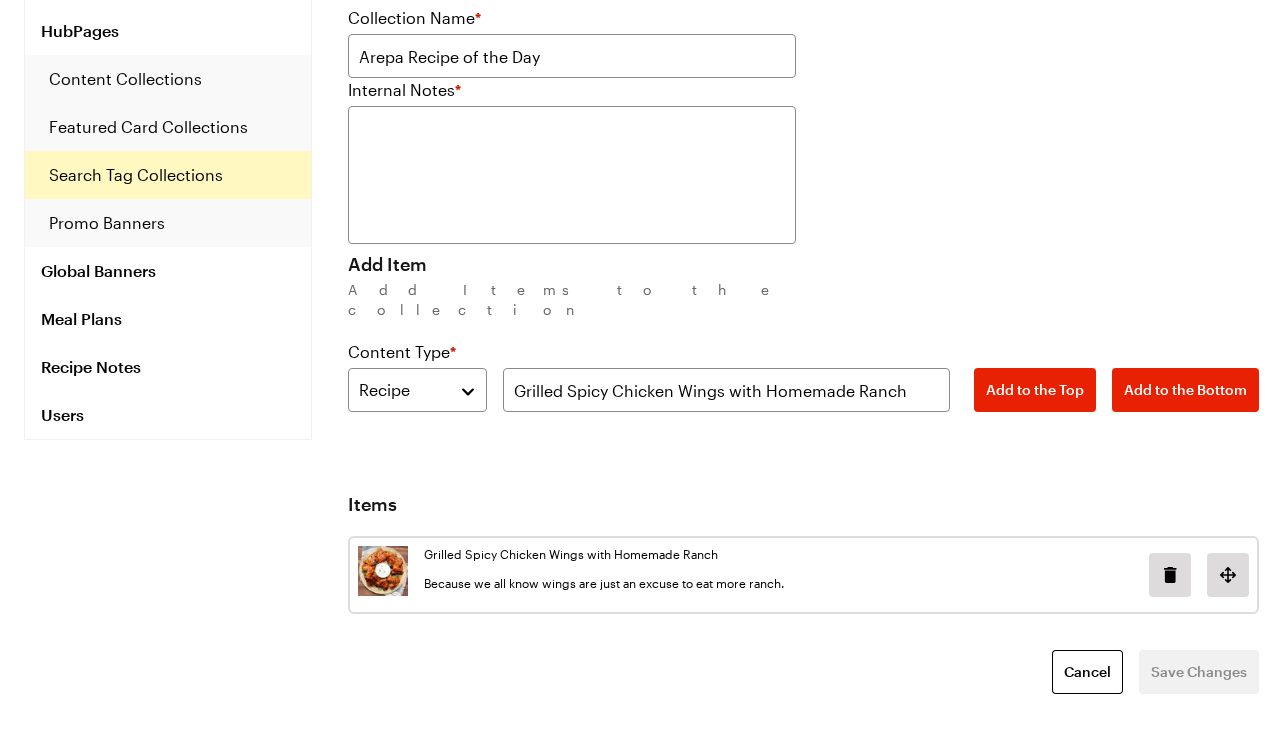 scroll, scrollTop: 0, scrollLeft: 0, axis: both 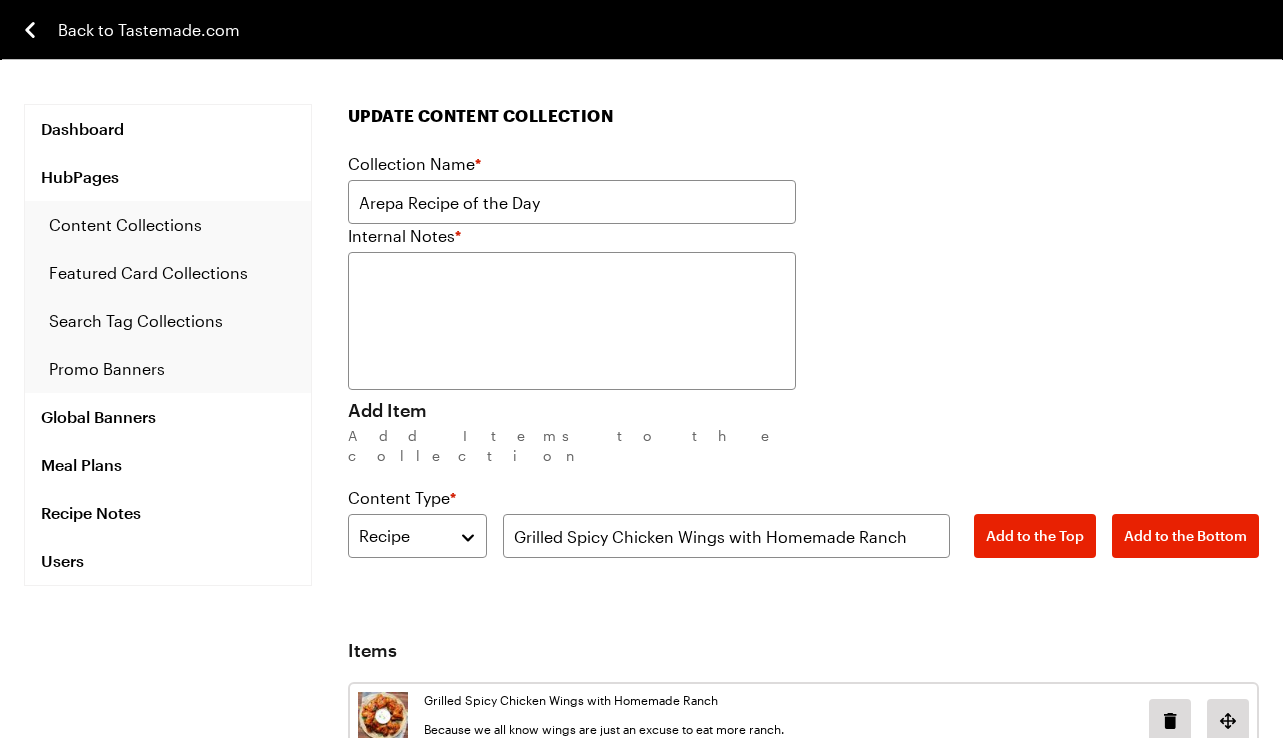 click on "Back to Tastemade.com" at bounding box center [149, 30] 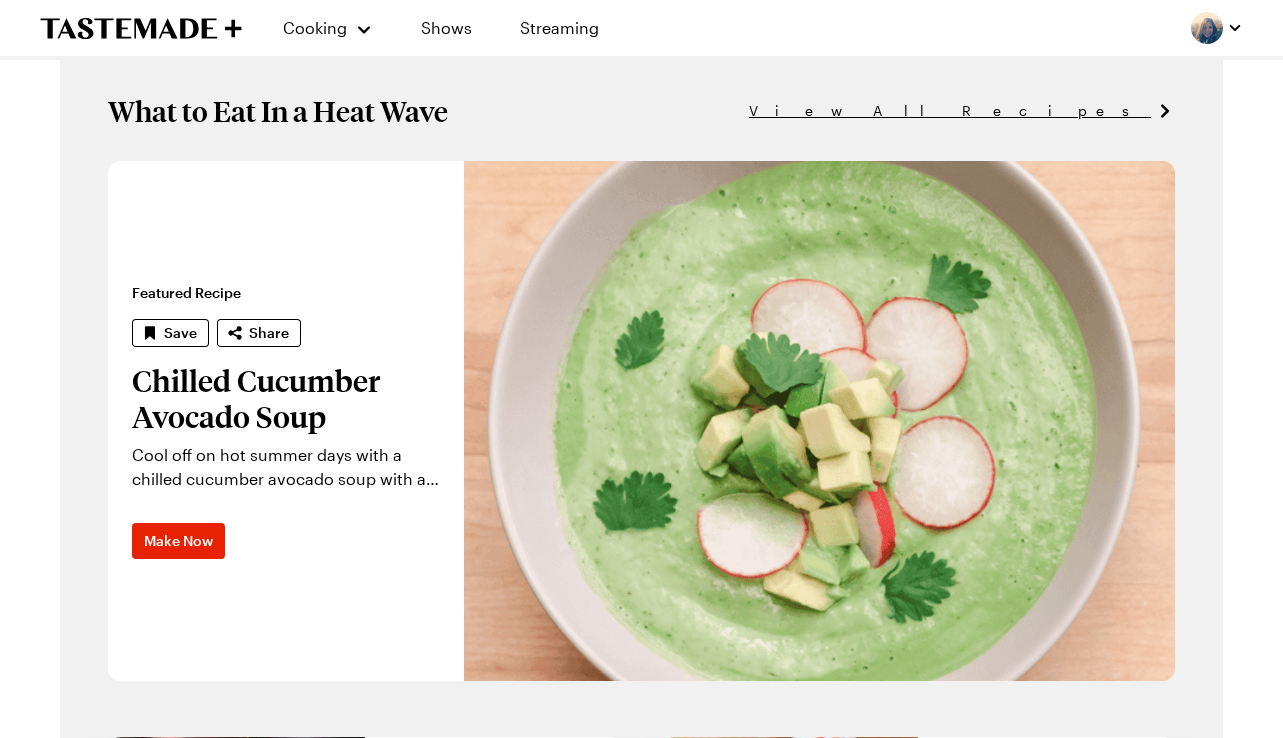 scroll, scrollTop: 1254, scrollLeft: 0, axis: vertical 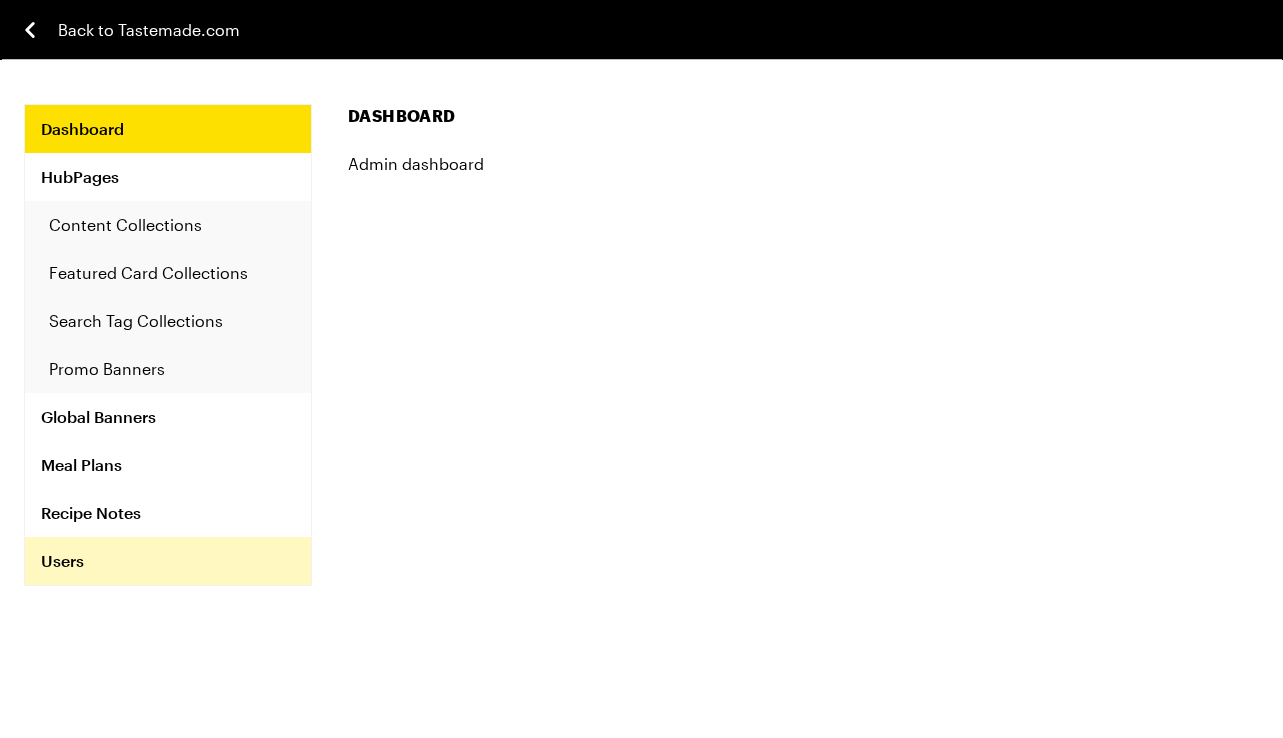 click on "Users" at bounding box center (168, 561) 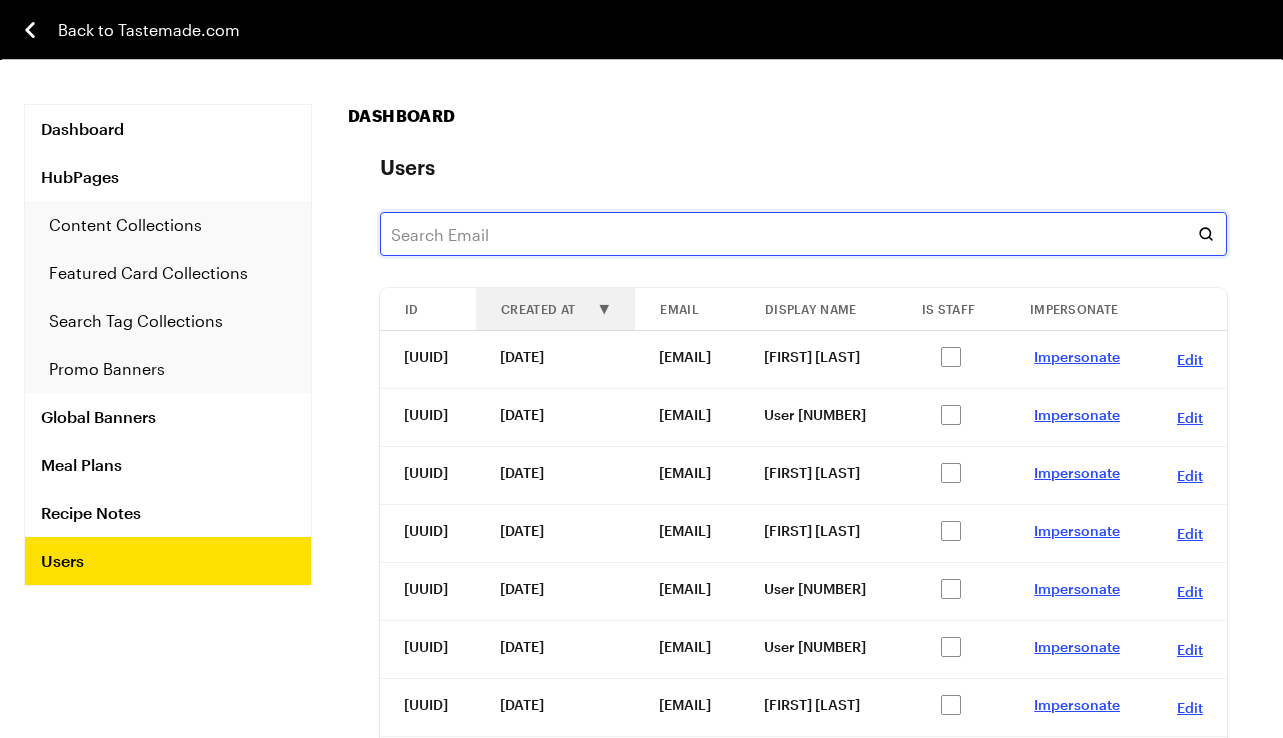 click at bounding box center [803, 234] 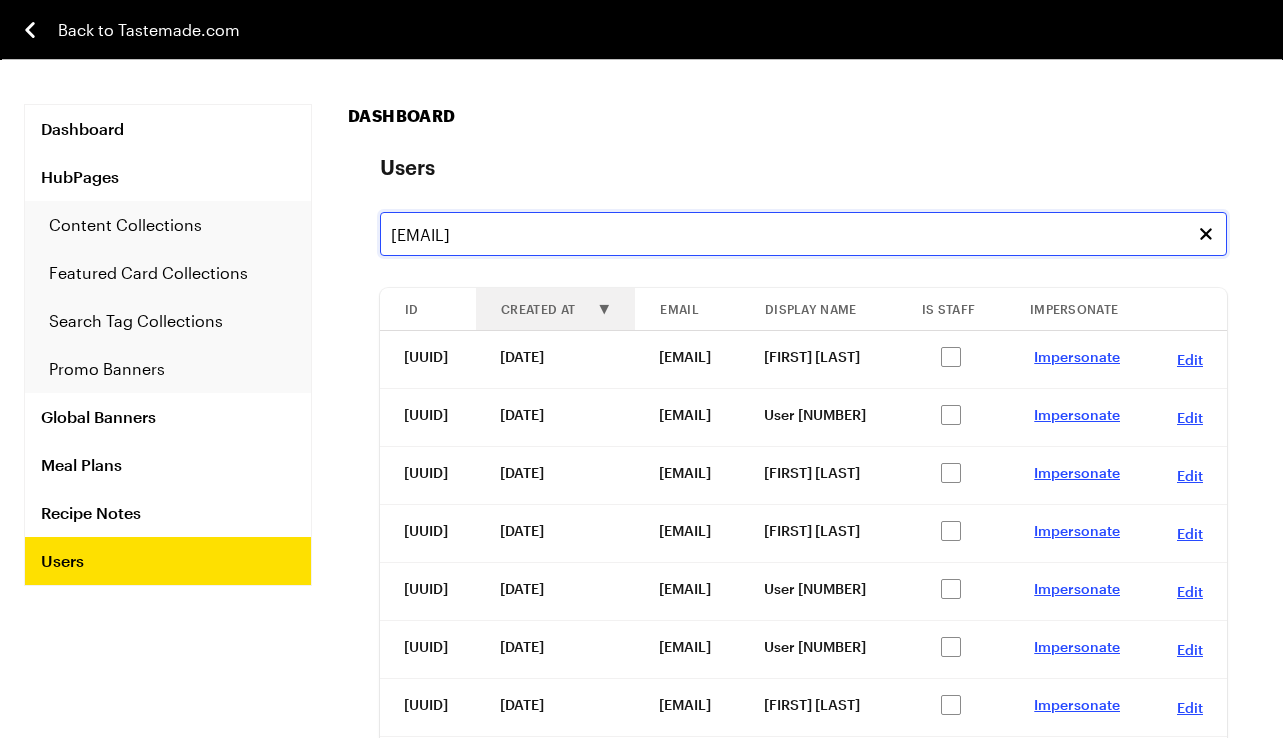 type on "[EMAIL]" 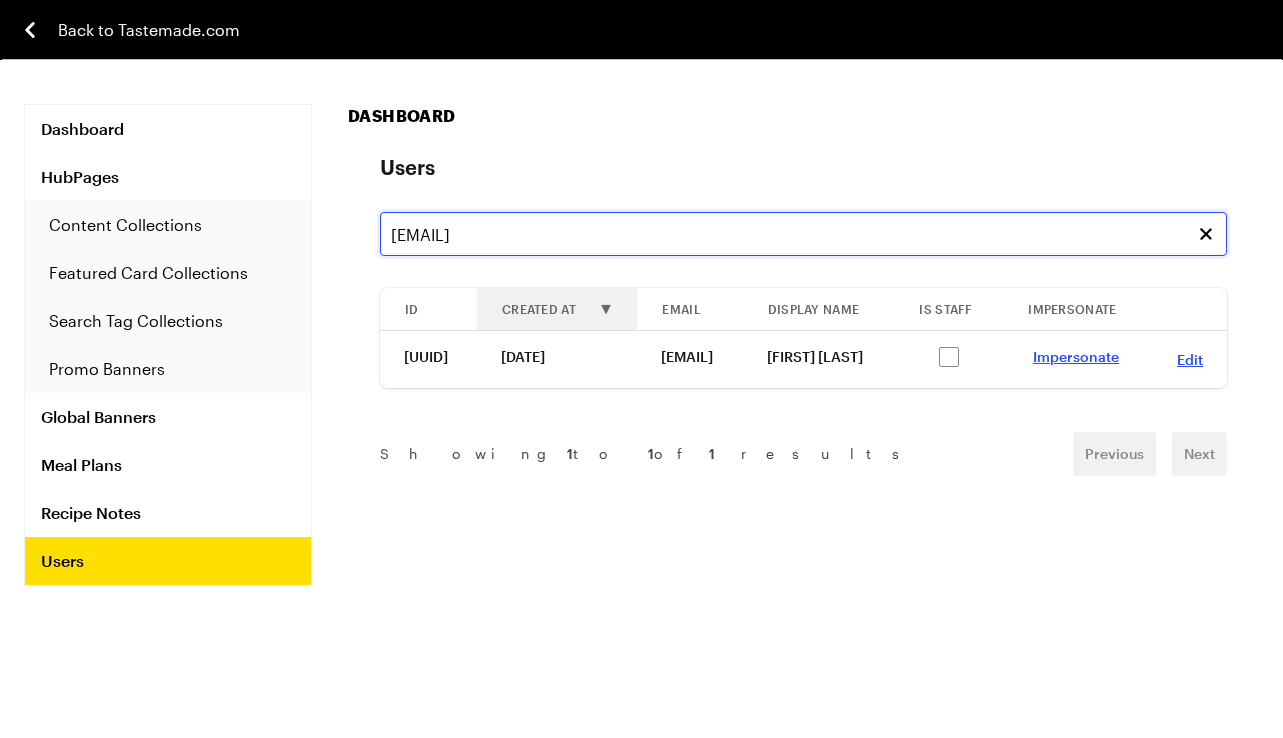 scroll, scrollTop: 0, scrollLeft: 251, axis: horizontal 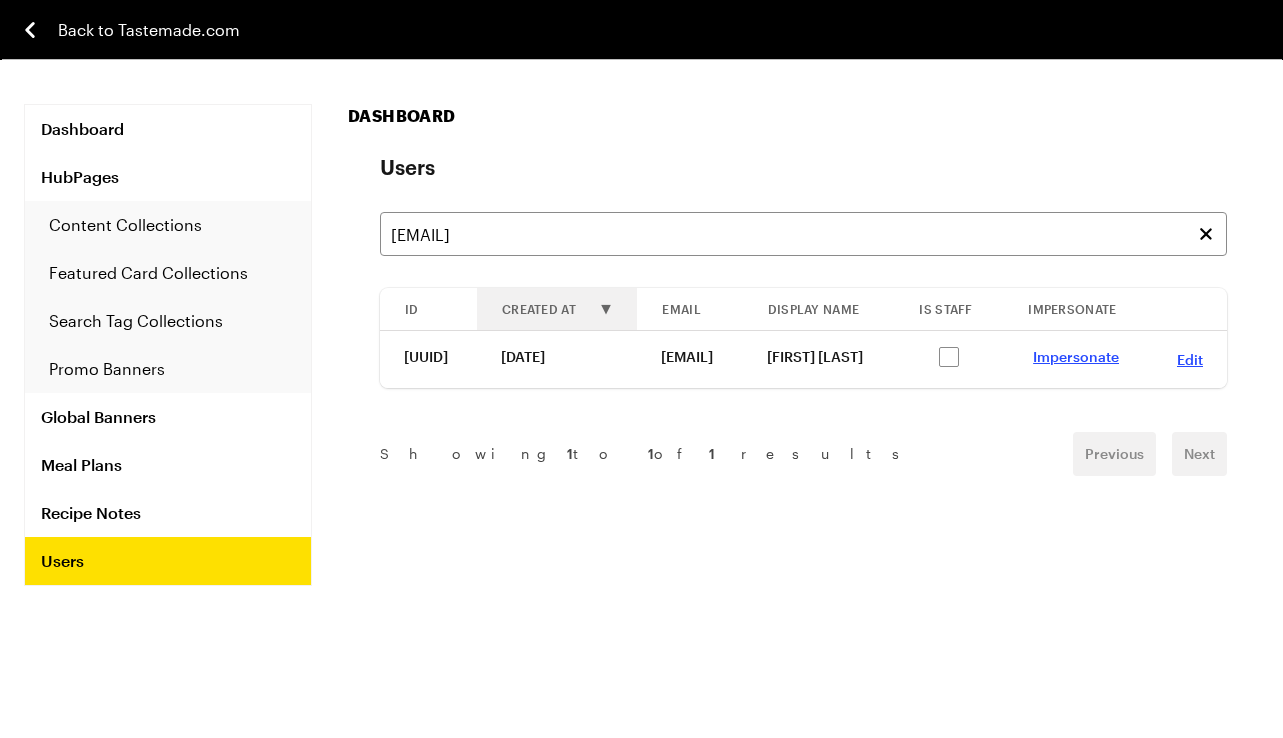 click on "Impersonate" at bounding box center [1076, 356] 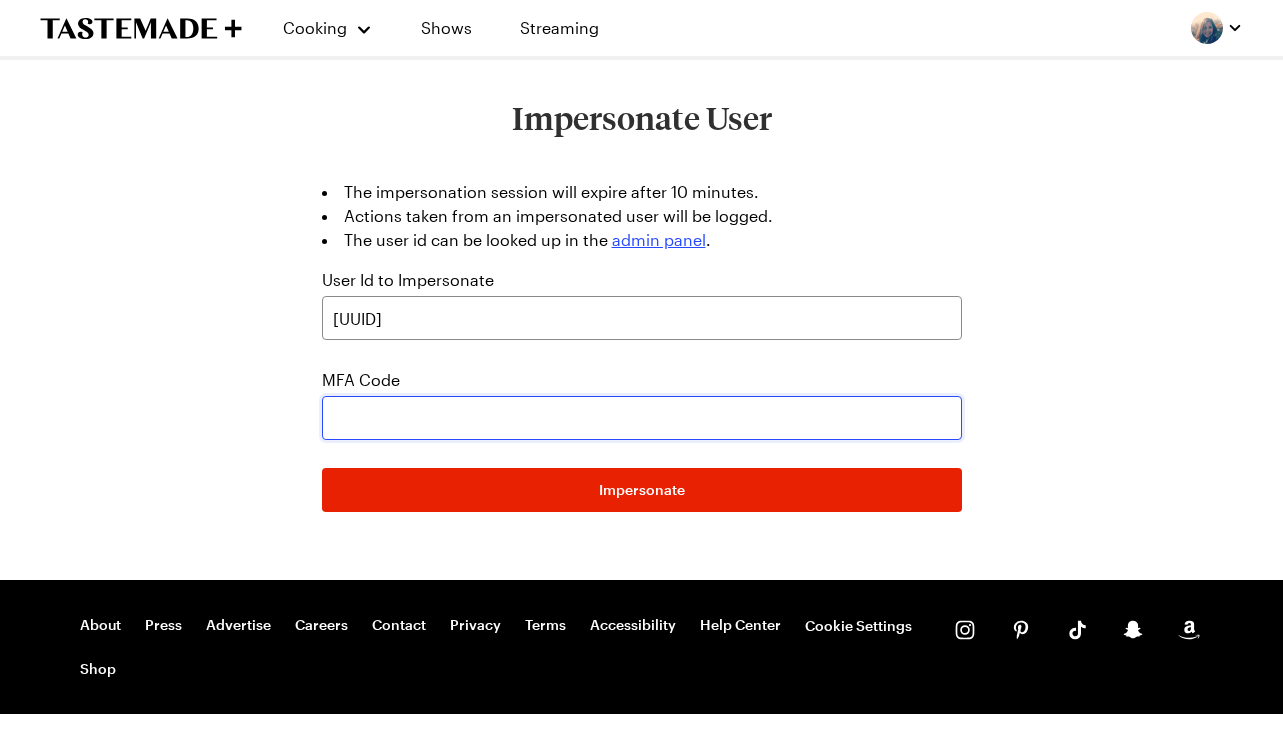 click at bounding box center (642, 418) 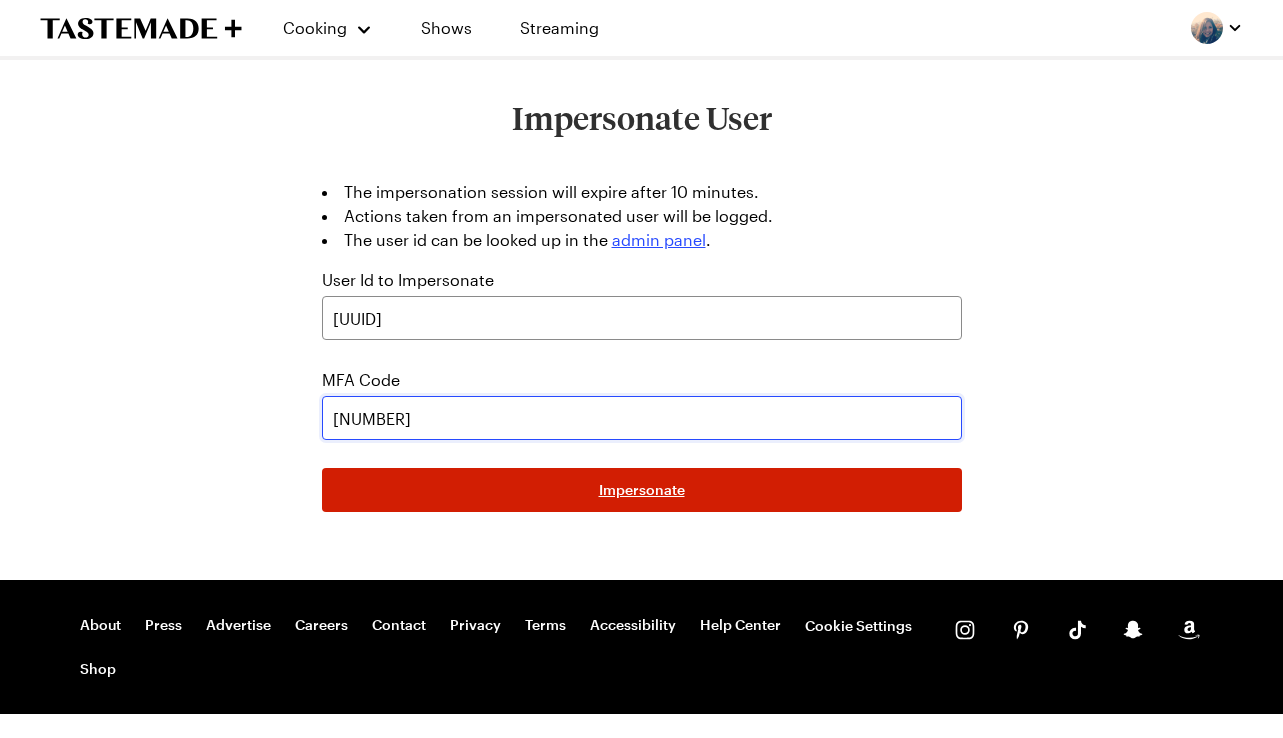 type on "[NUMBER]" 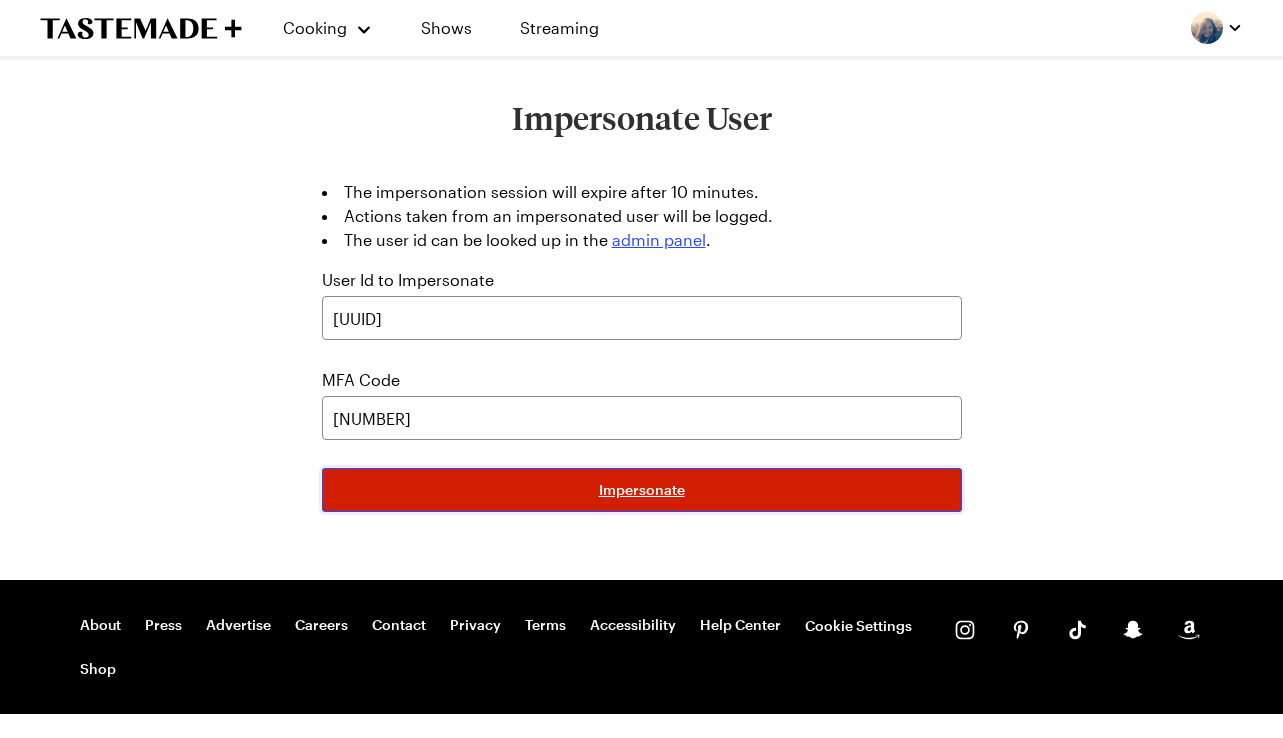 click on "Impersonate" at bounding box center (642, 490) 